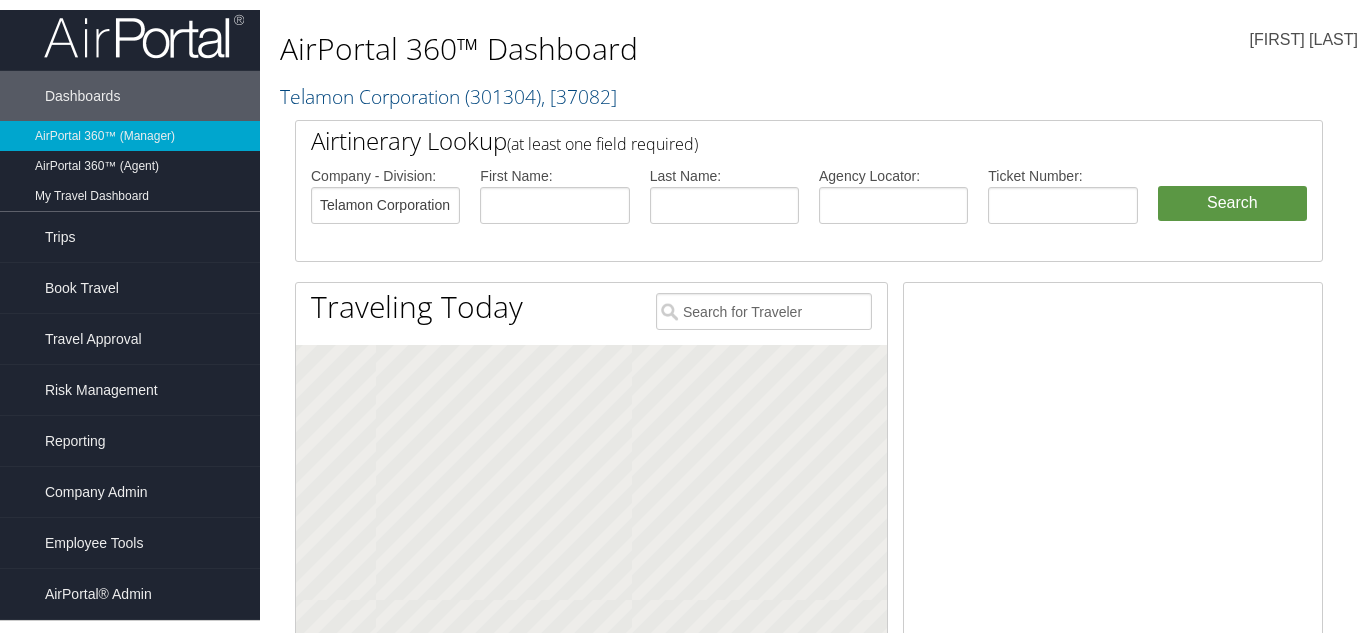 scroll, scrollTop: 0, scrollLeft: 0, axis: both 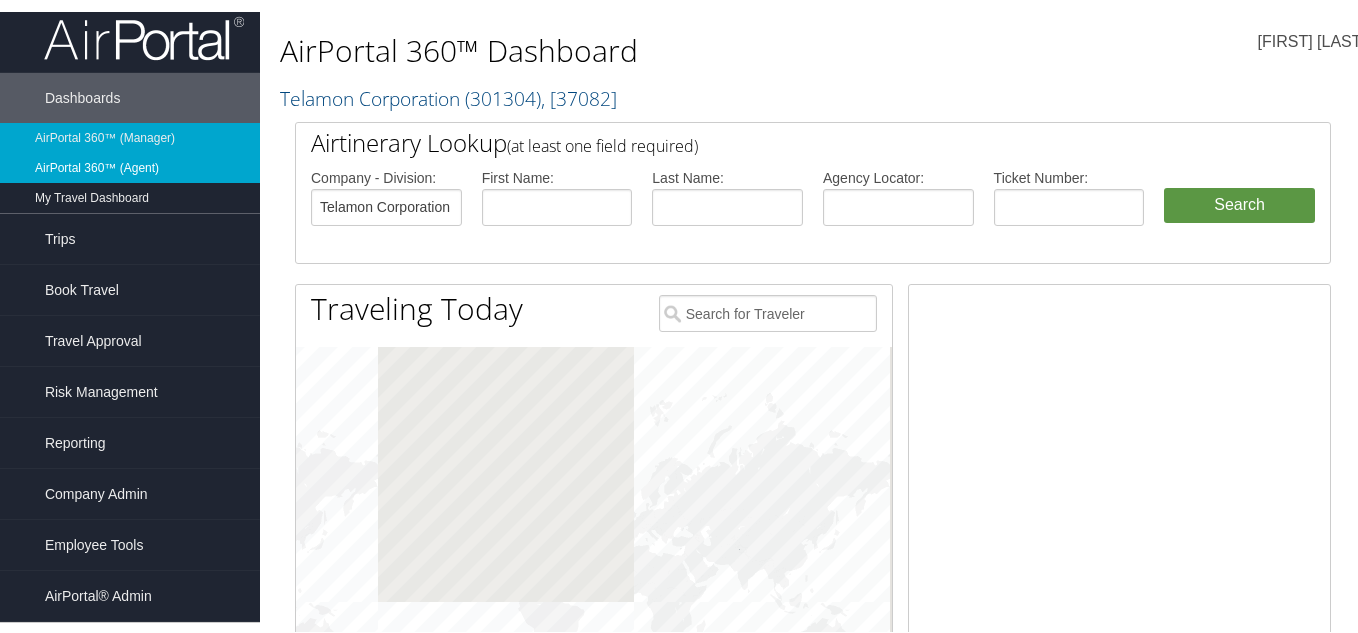 click on "AirPortal 360™ (Agent)" at bounding box center (130, 166) 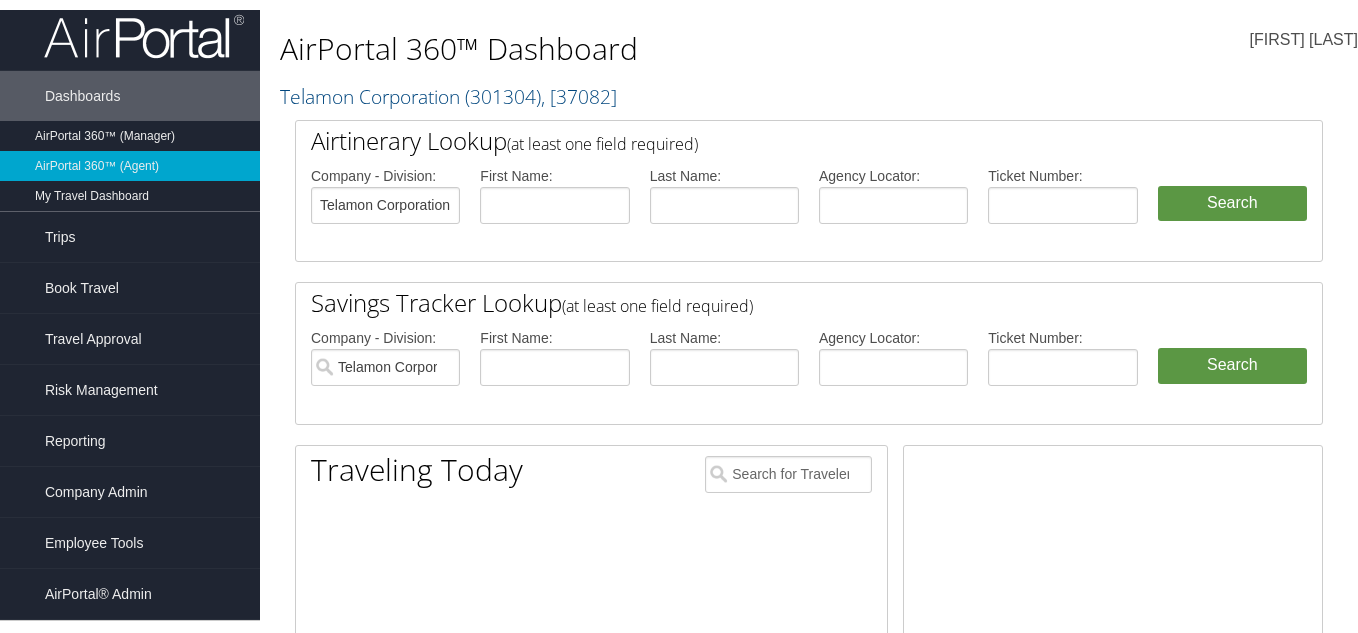 scroll, scrollTop: 0, scrollLeft: 0, axis: both 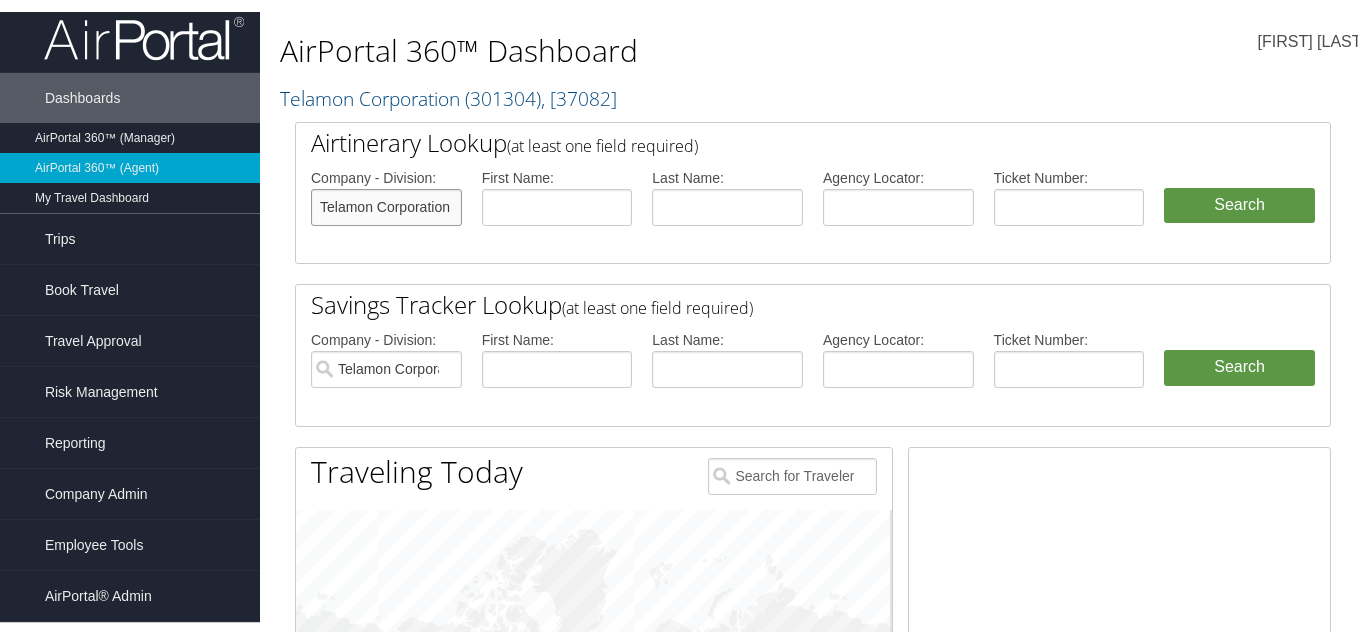 click on "Telamon Corporation" at bounding box center [386, 205] 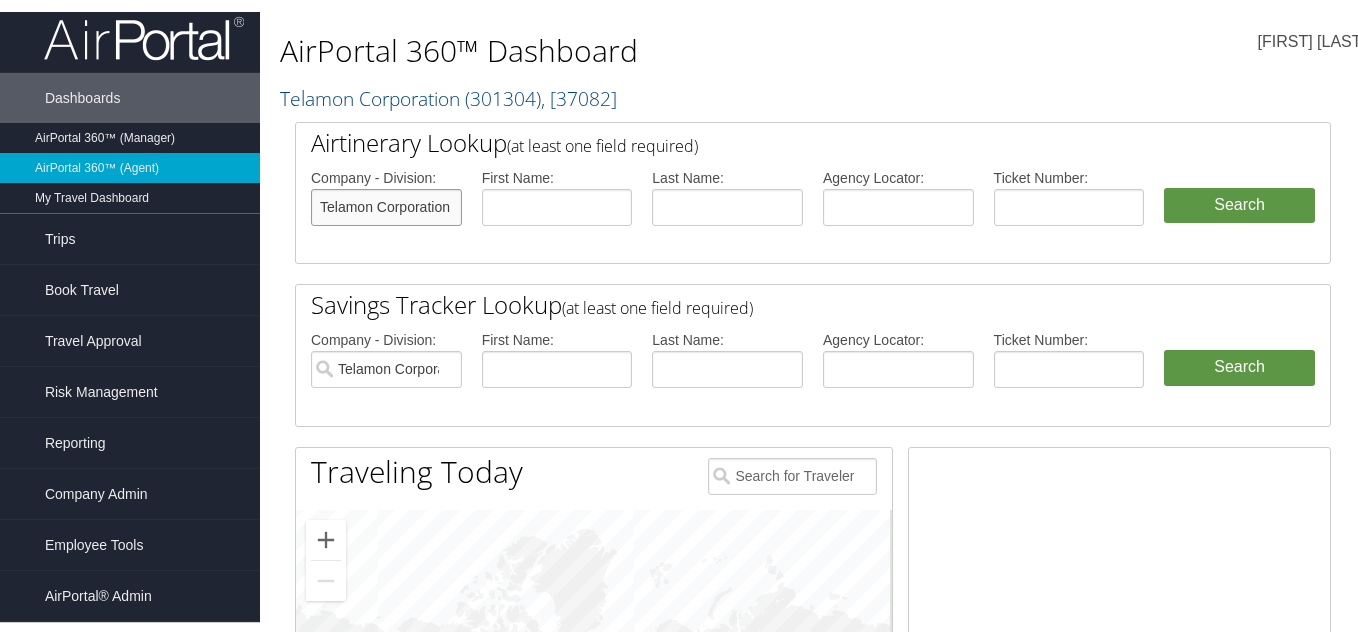drag, startPoint x: 448, startPoint y: 207, endPoint x: 317, endPoint y: 207, distance: 131 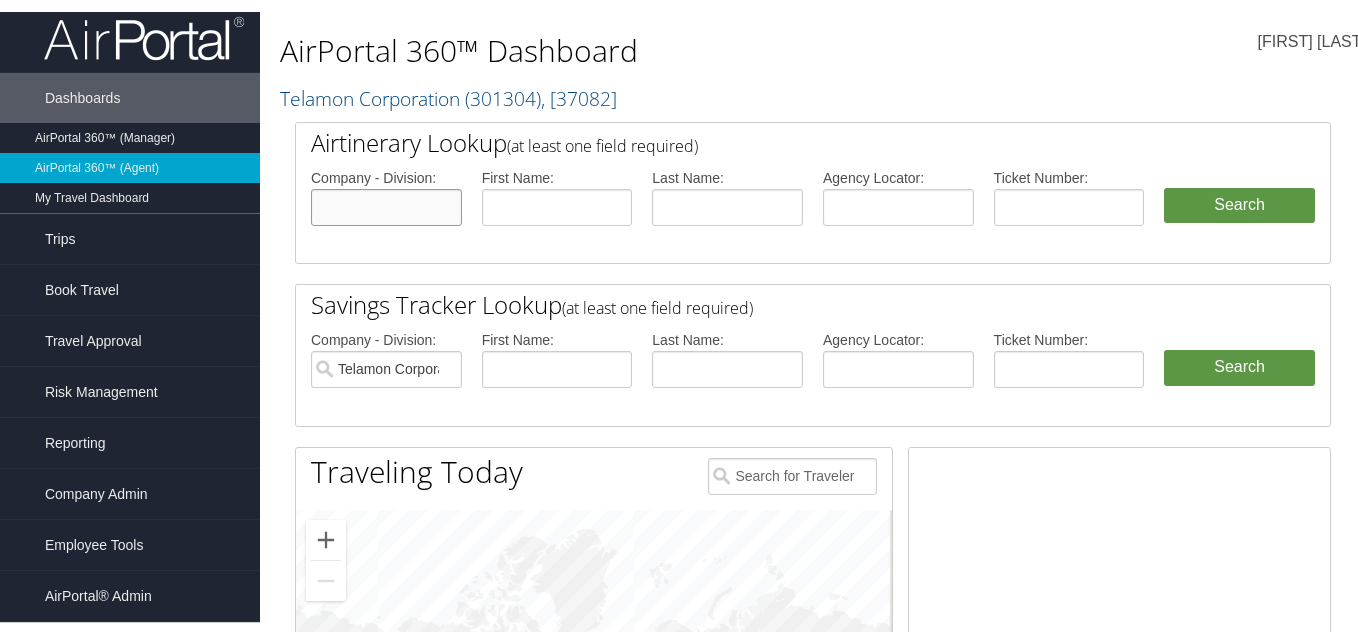 type 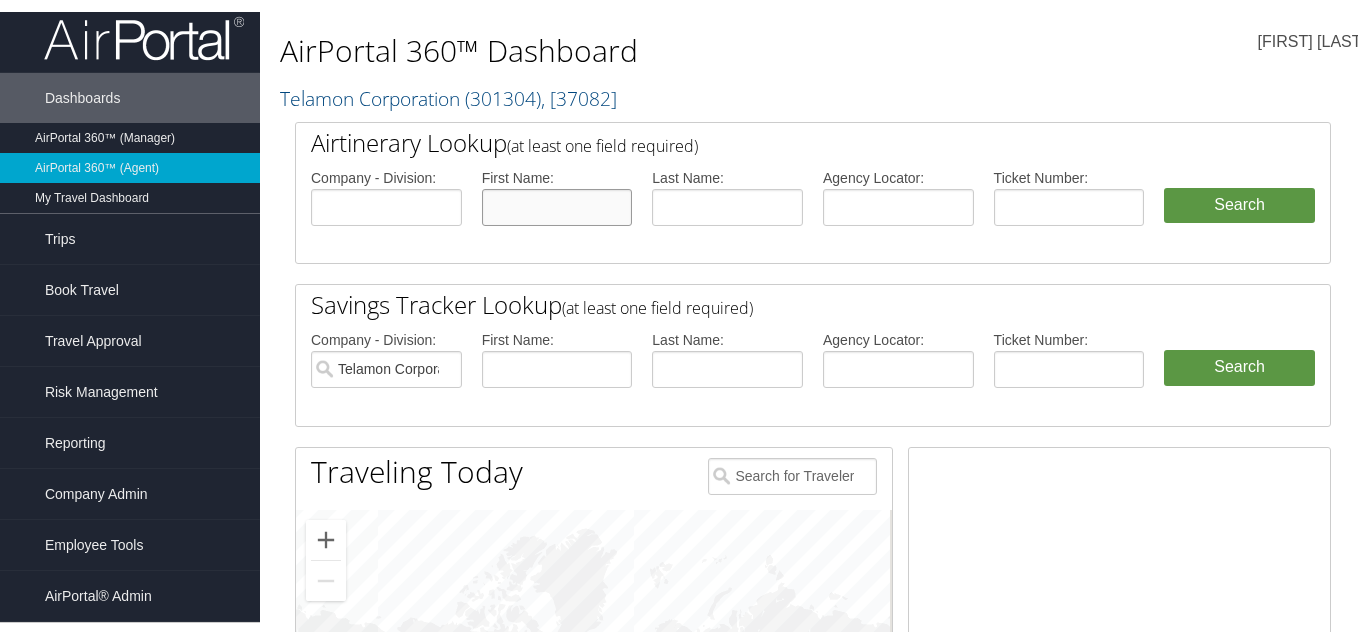 click at bounding box center [557, 205] 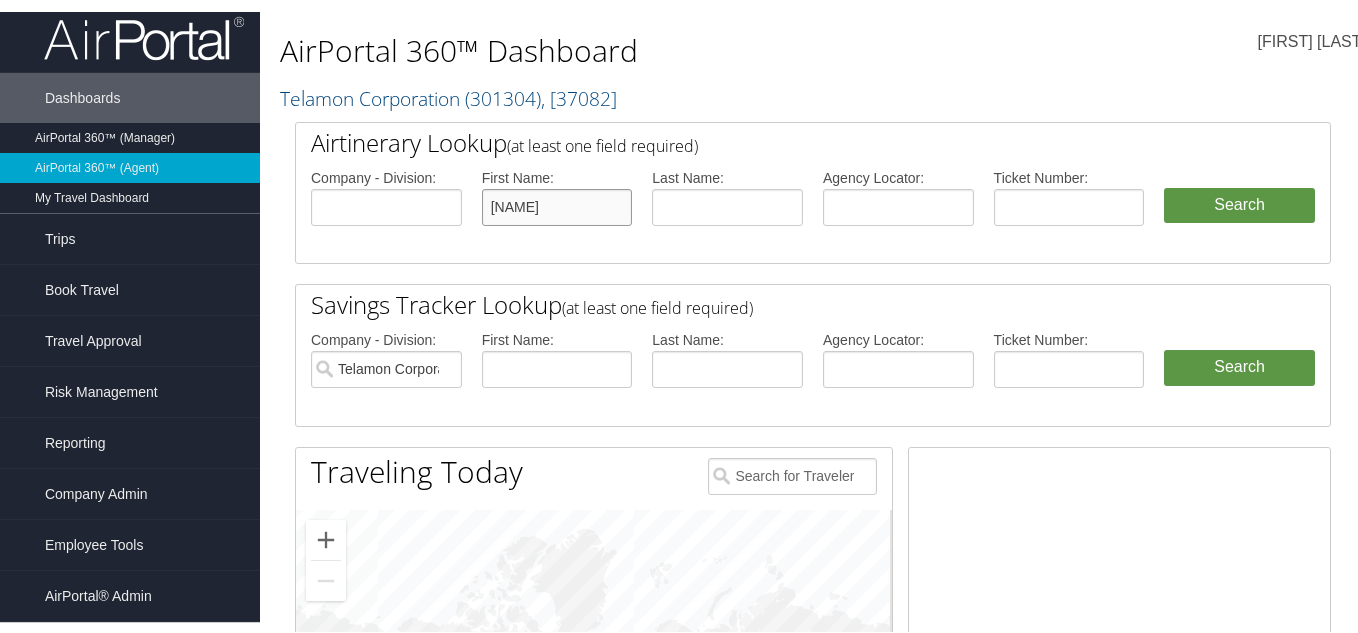 type on "leila" 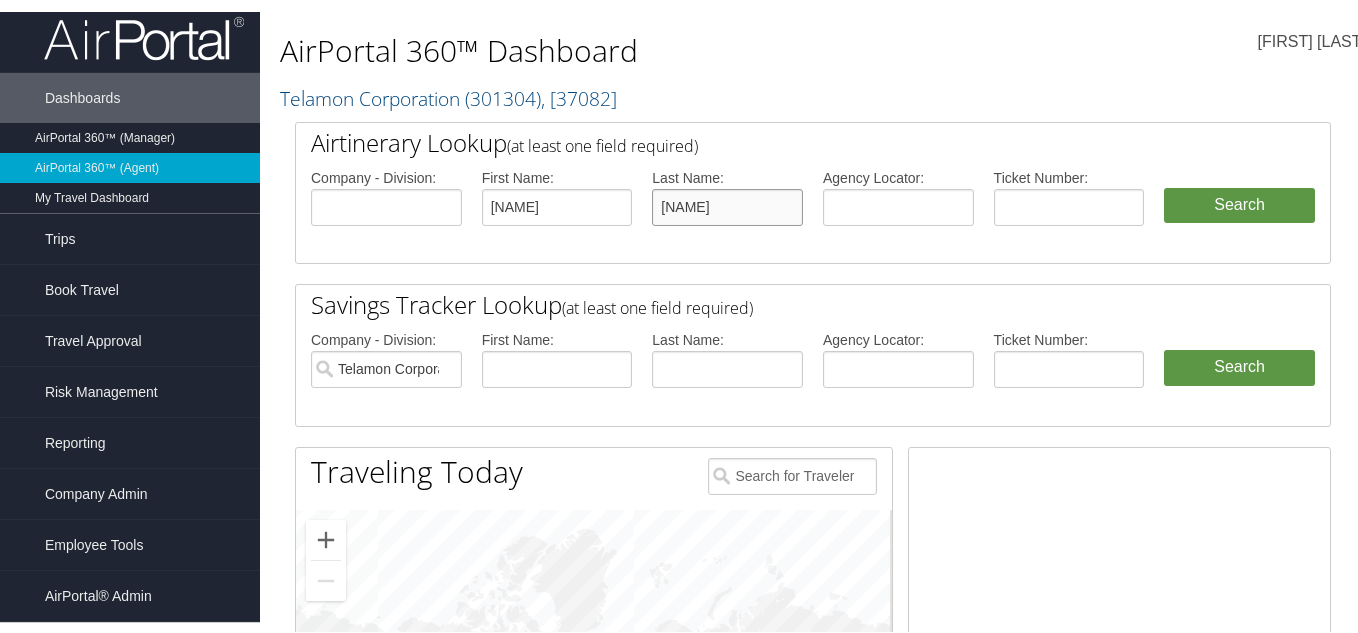 type on "reynolds" 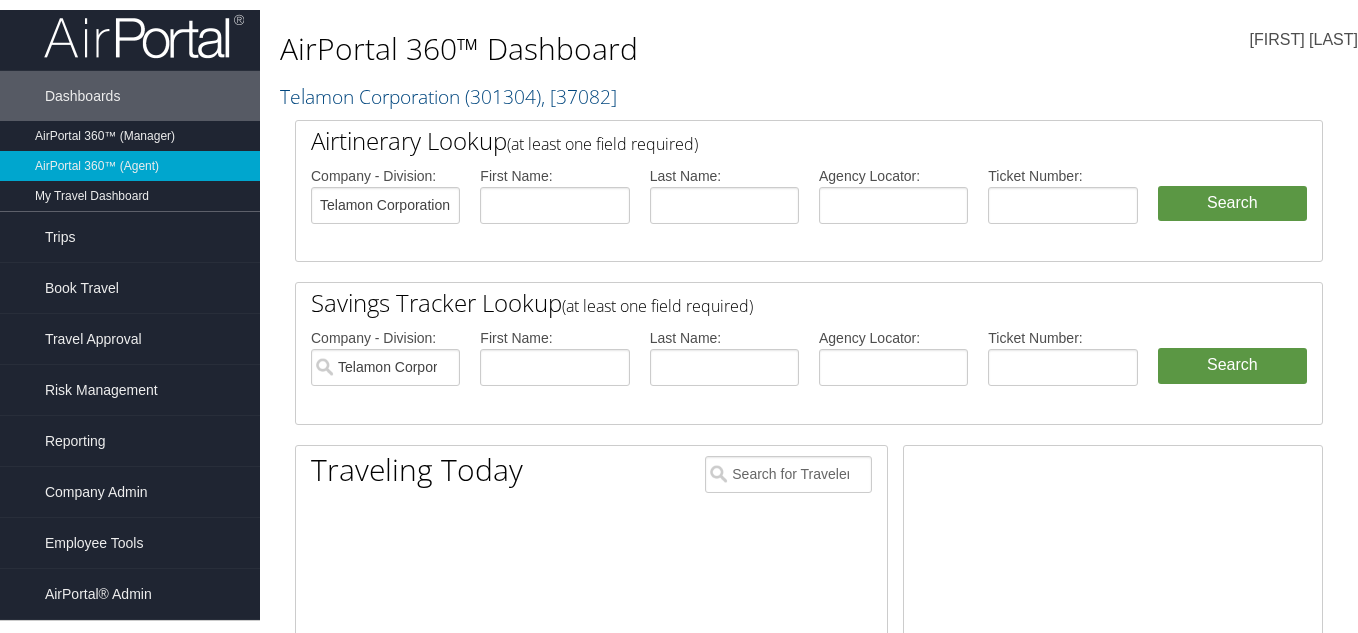 scroll, scrollTop: 0, scrollLeft: 0, axis: both 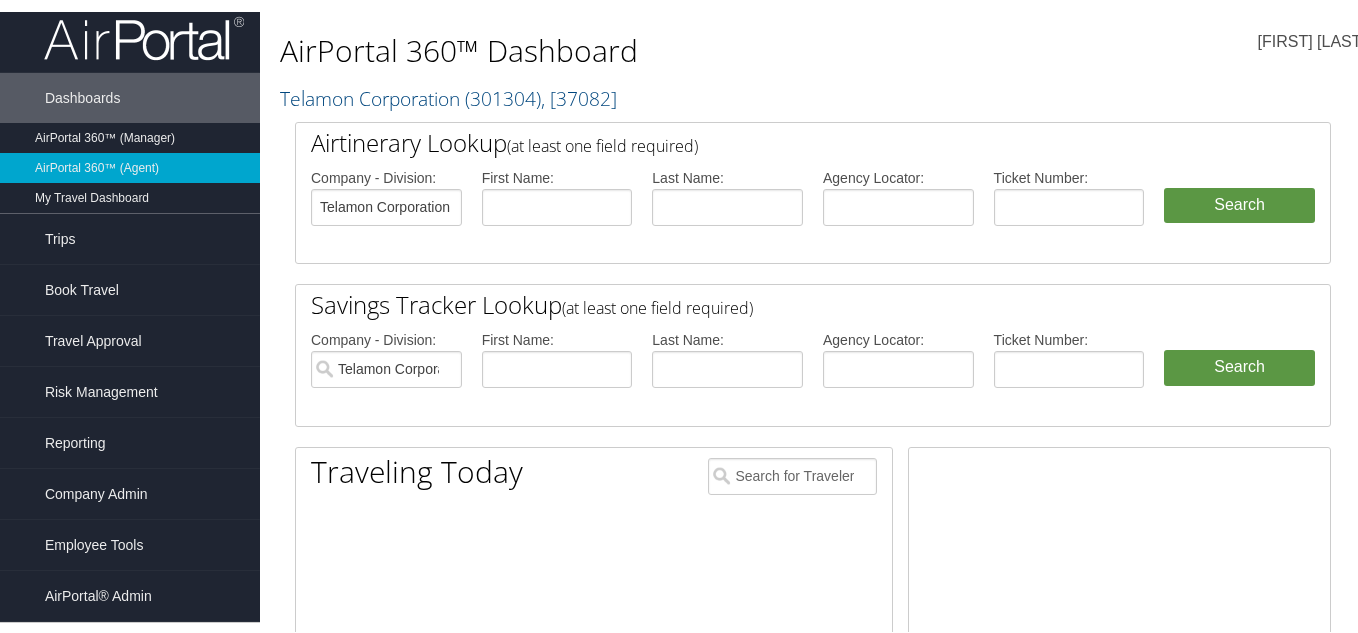 click on "First Name:" at bounding box center [557, 213] 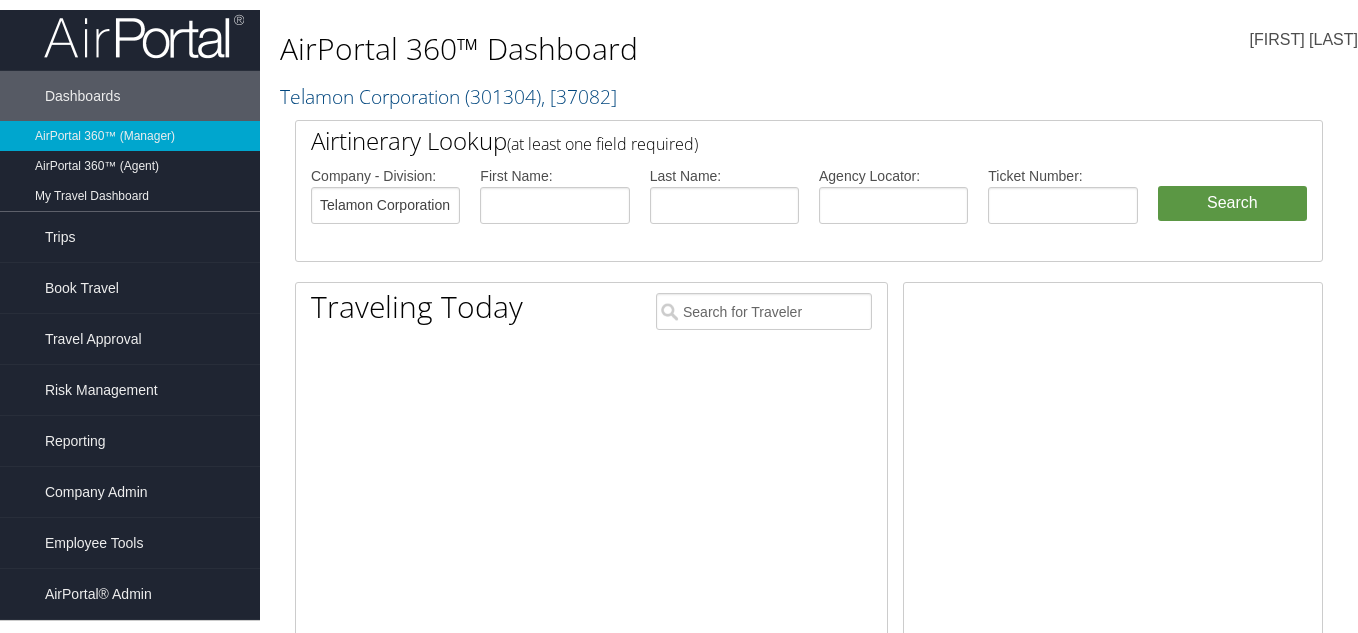 scroll, scrollTop: 0, scrollLeft: 0, axis: both 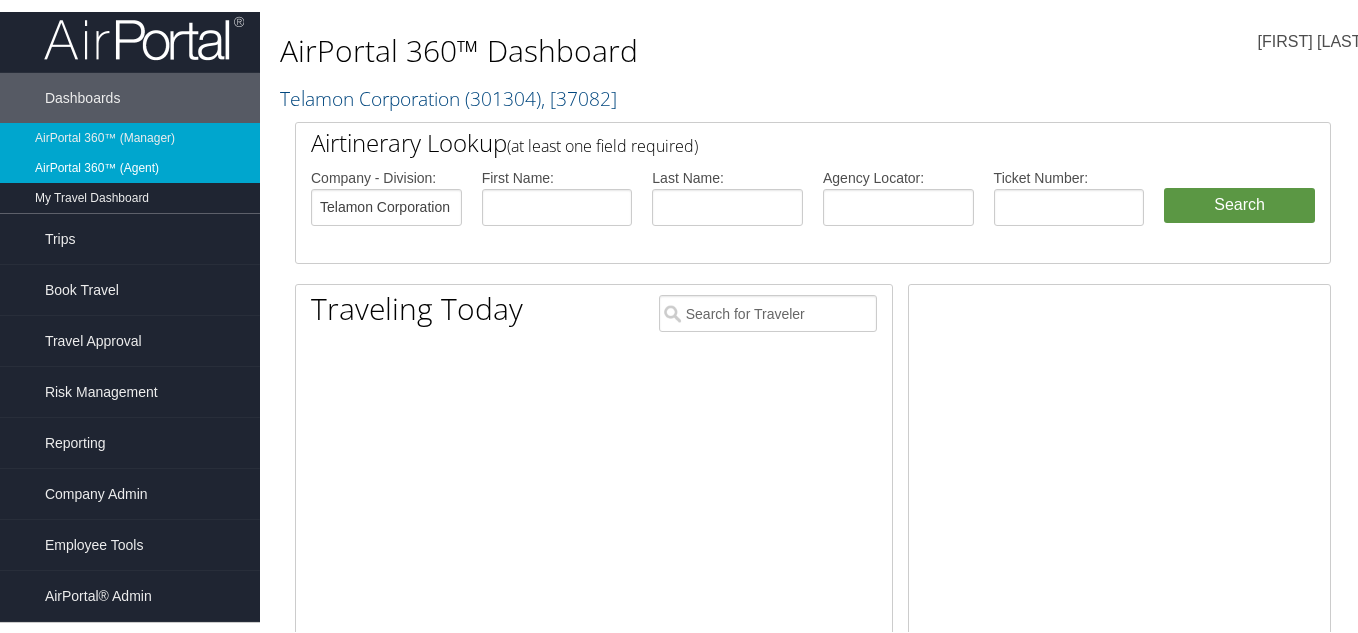 click on "AirPortal 360™ (Agent)" at bounding box center [130, 166] 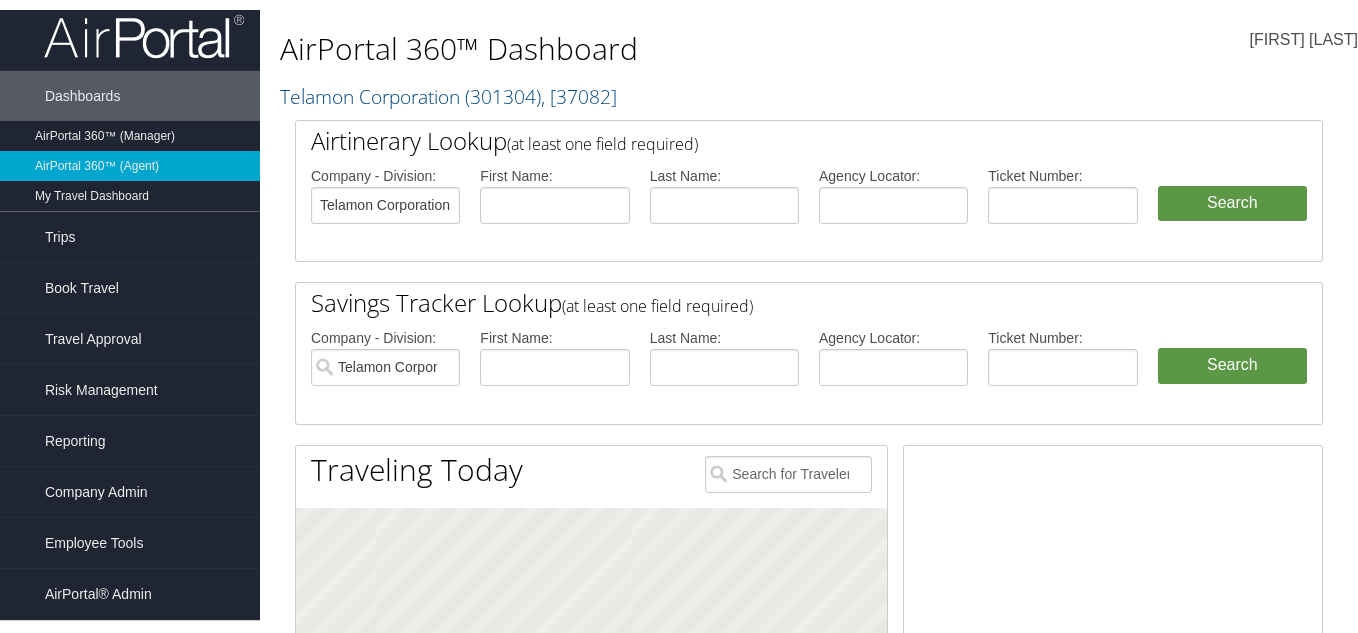 scroll, scrollTop: 0, scrollLeft: 0, axis: both 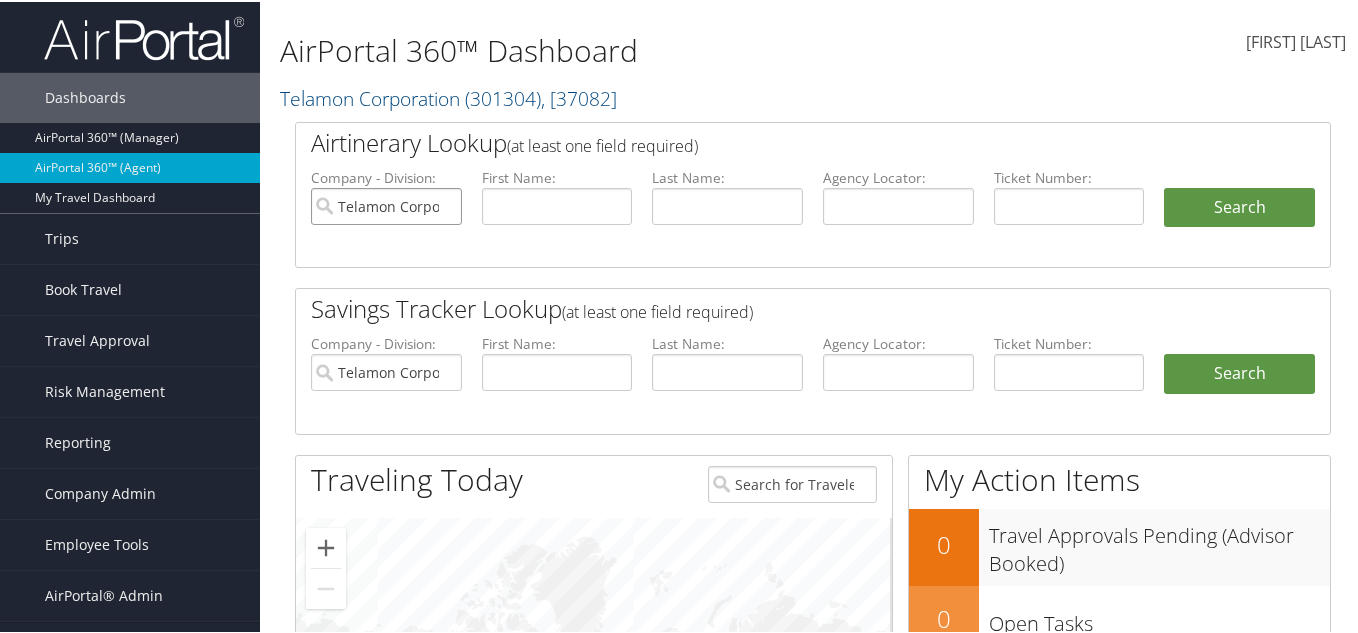 click on "Telamon Corporation" at bounding box center [386, 204] 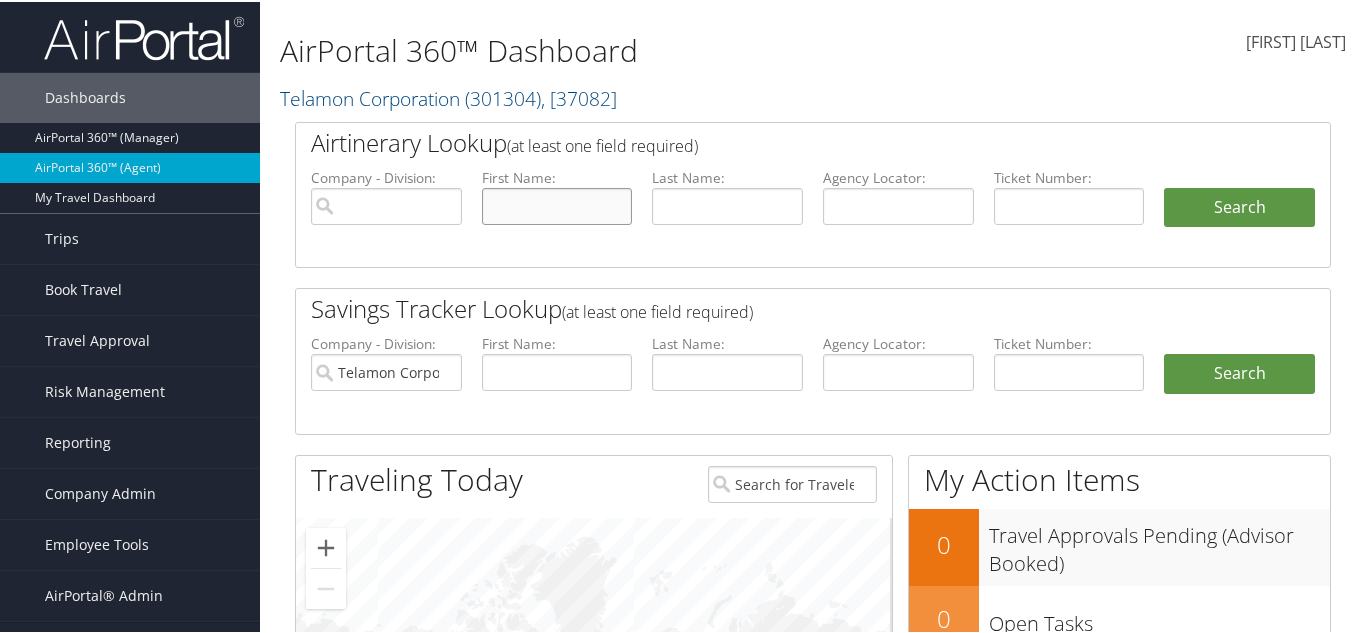 click at bounding box center (557, 204) 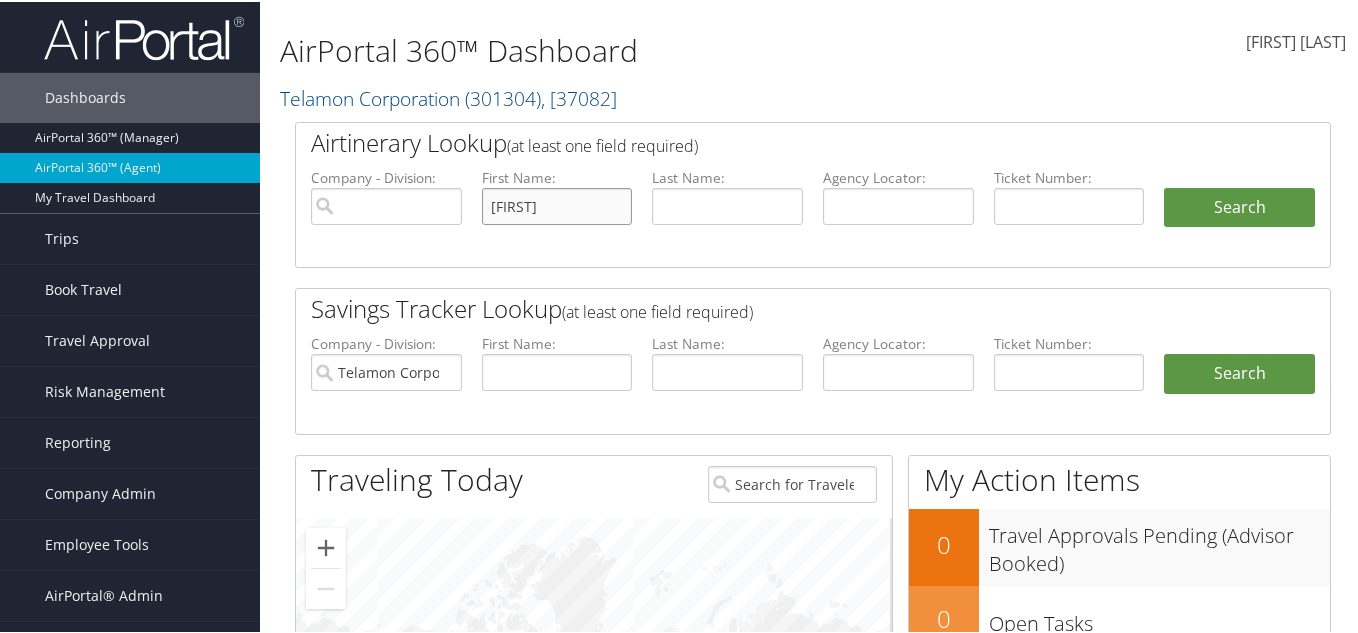 type on "[FIRST]" 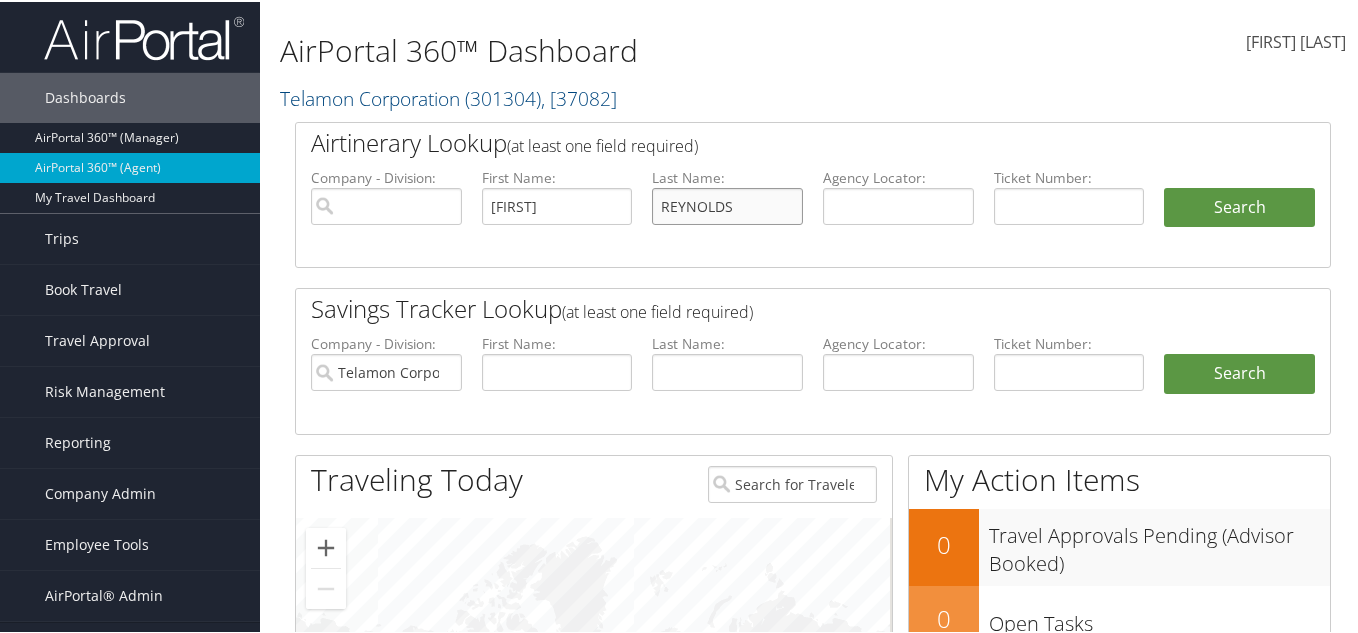 type on "REYNOLDS" 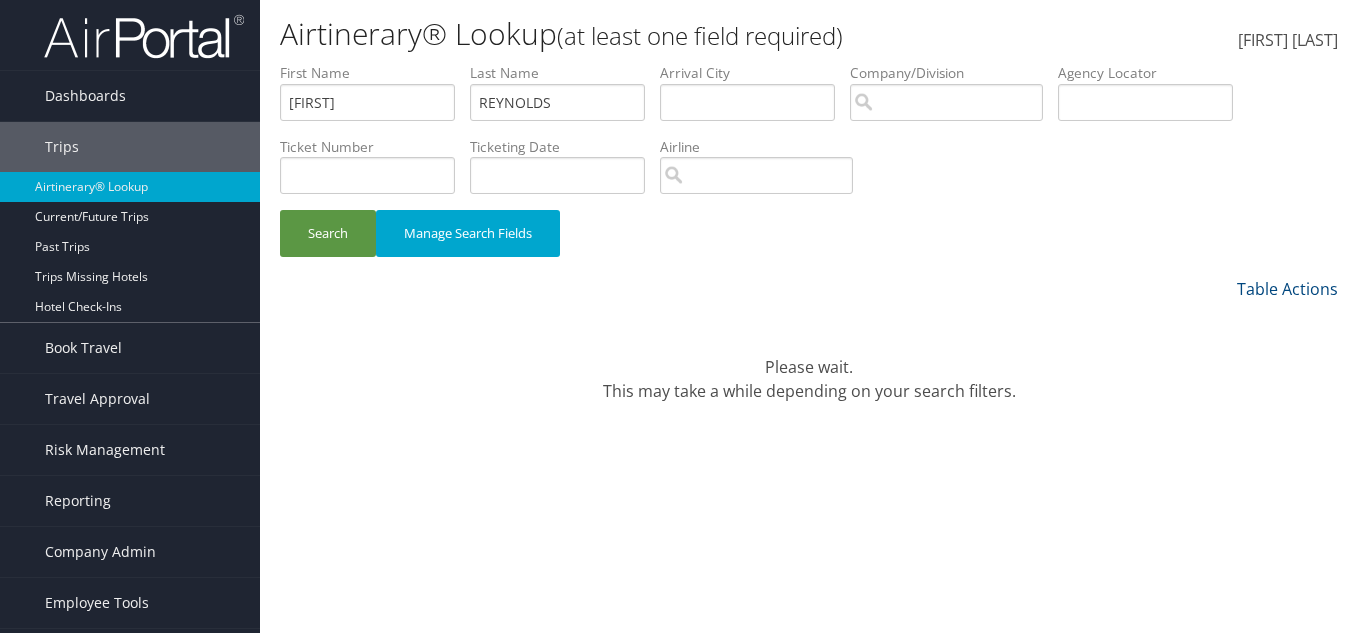 scroll, scrollTop: 0, scrollLeft: 0, axis: both 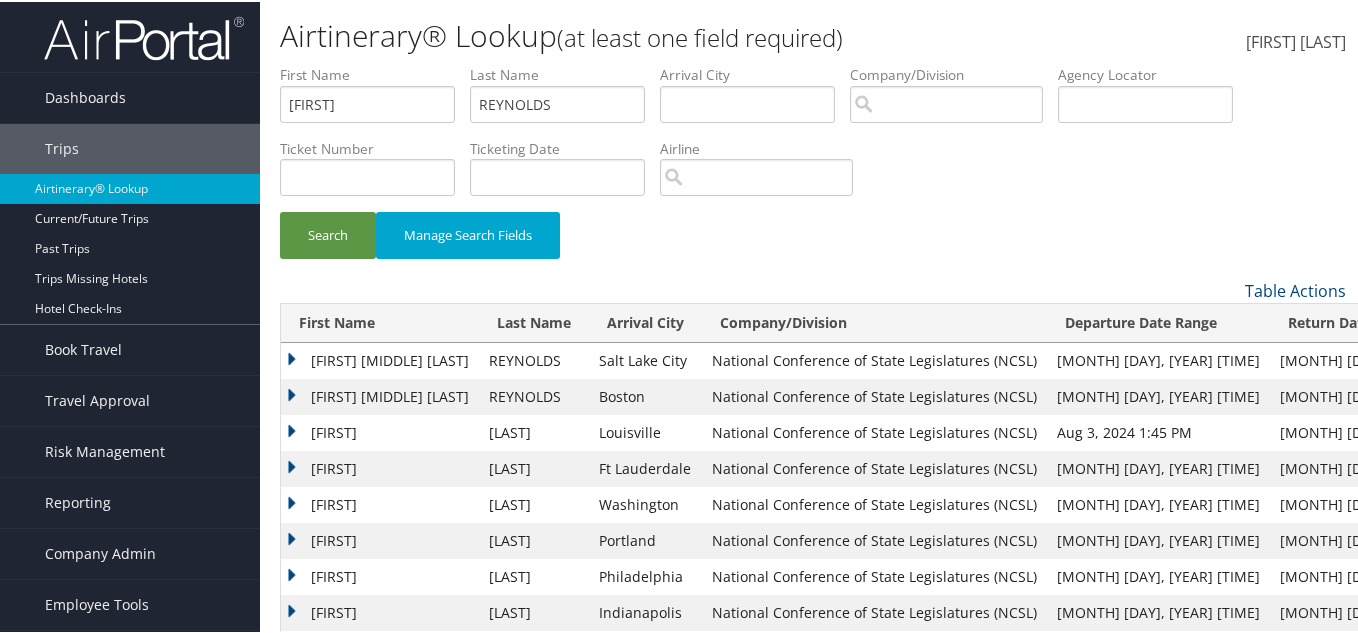 click on "[FIRST] [MIDDLE] [LAST]" at bounding box center [380, 359] 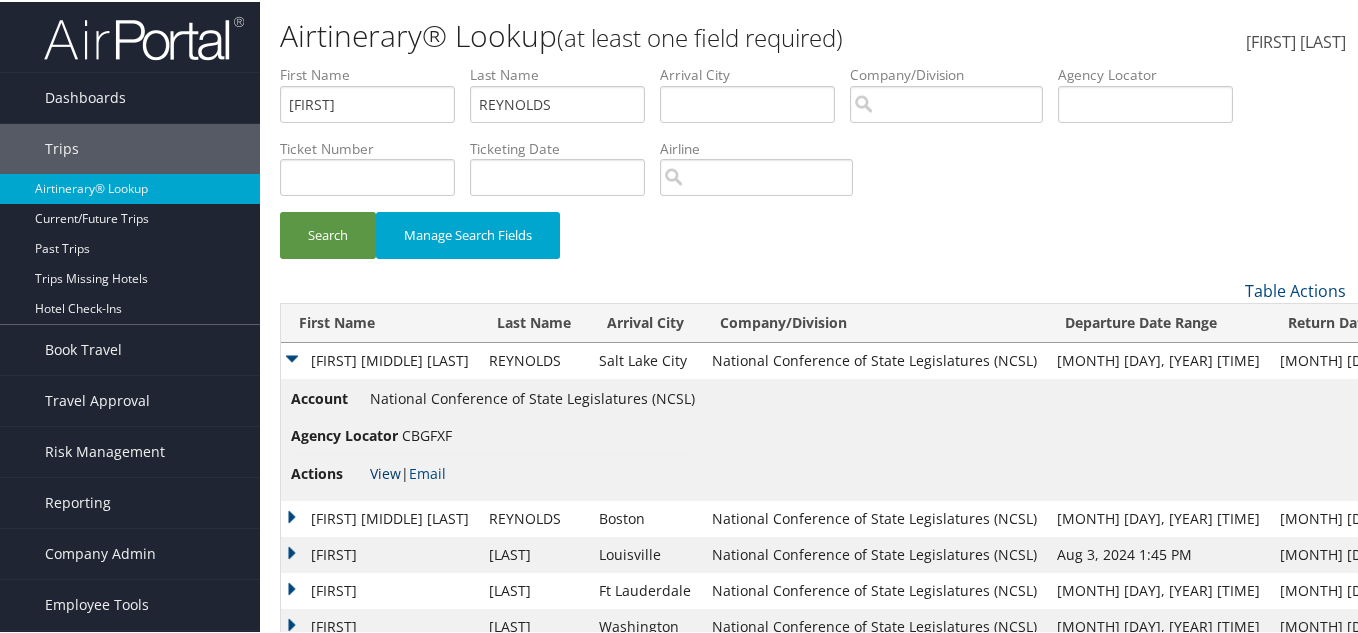click on "View" at bounding box center (385, 471) 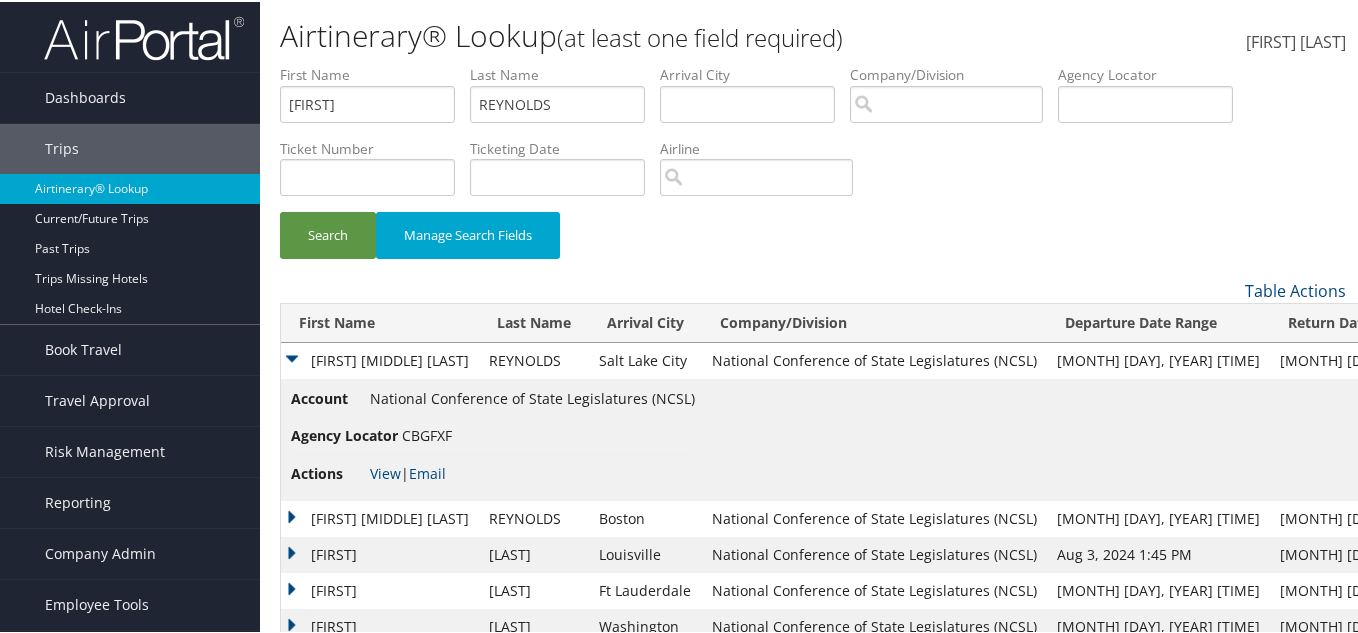 click on "CBGFXF" at bounding box center [427, 433] 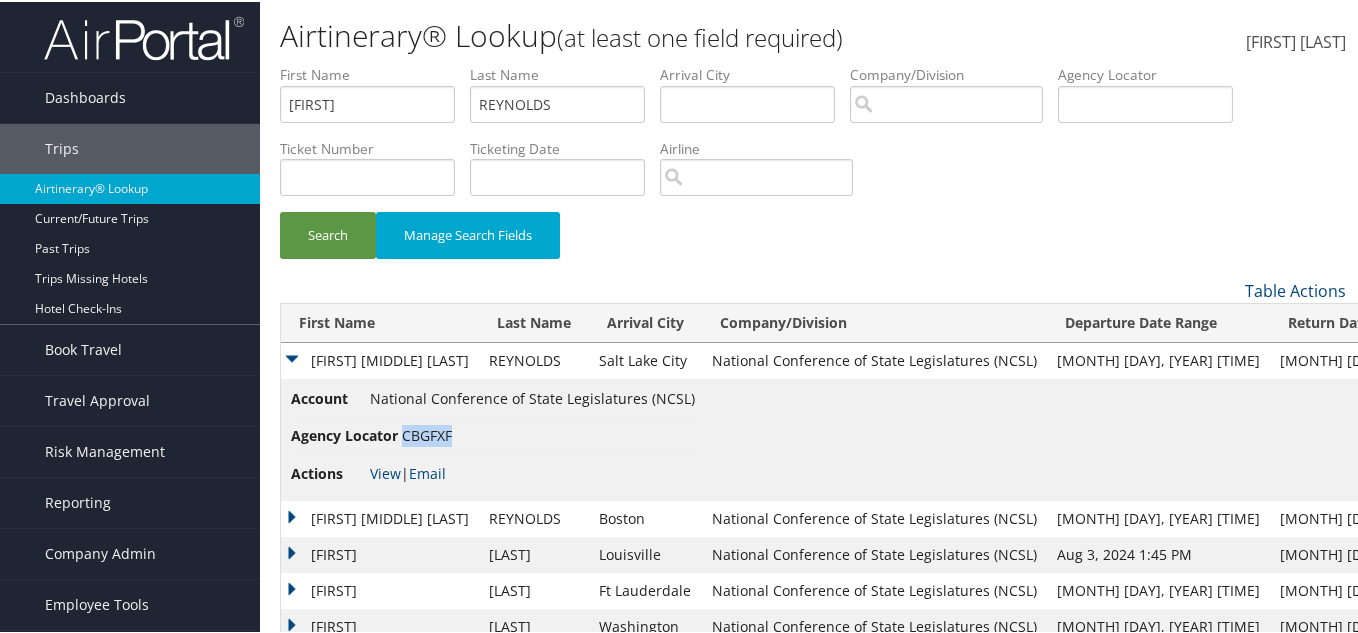 click on "CBGFXF" at bounding box center (427, 433) 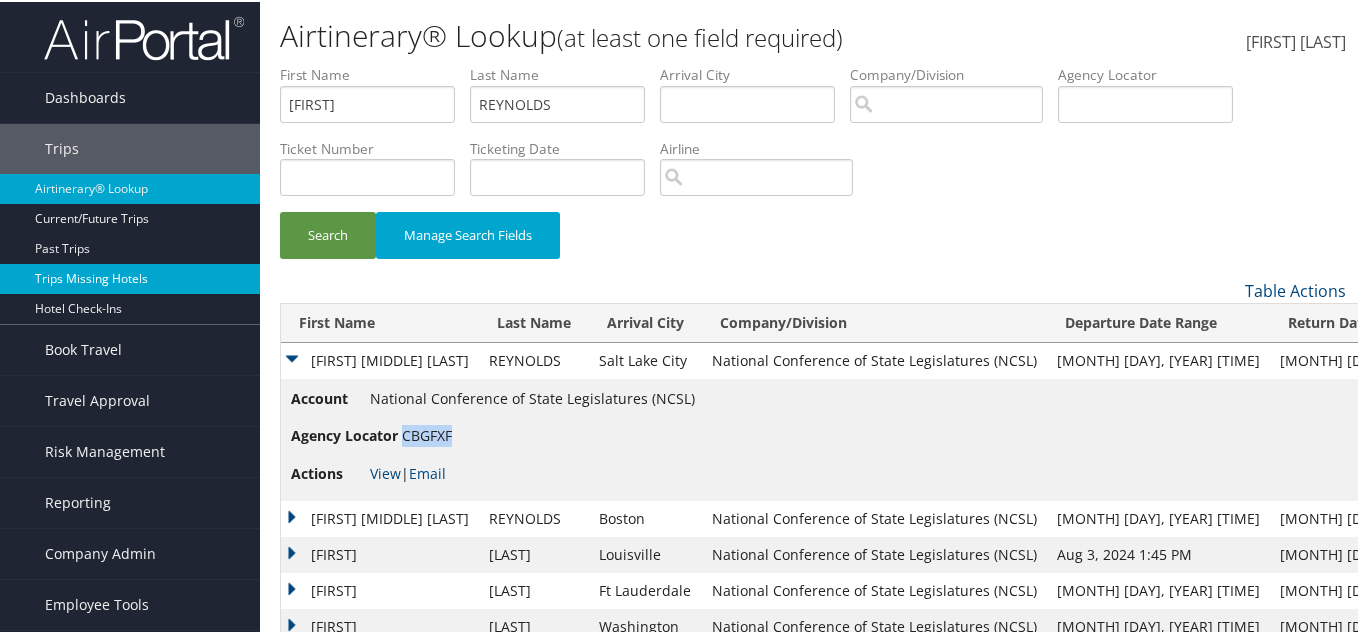 copy on "CBGFXF" 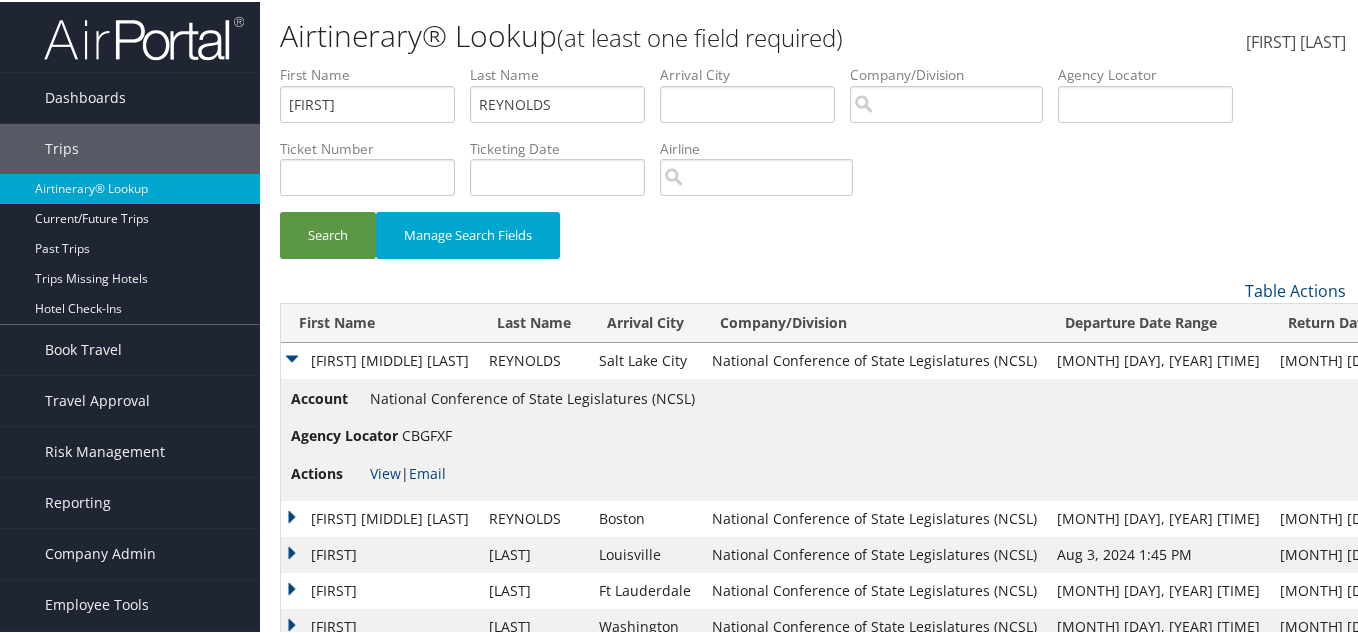 drag, startPoint x: 1096, startPoint y: 180, endPoint x: 1081, endPoint y: 180, distance: 15 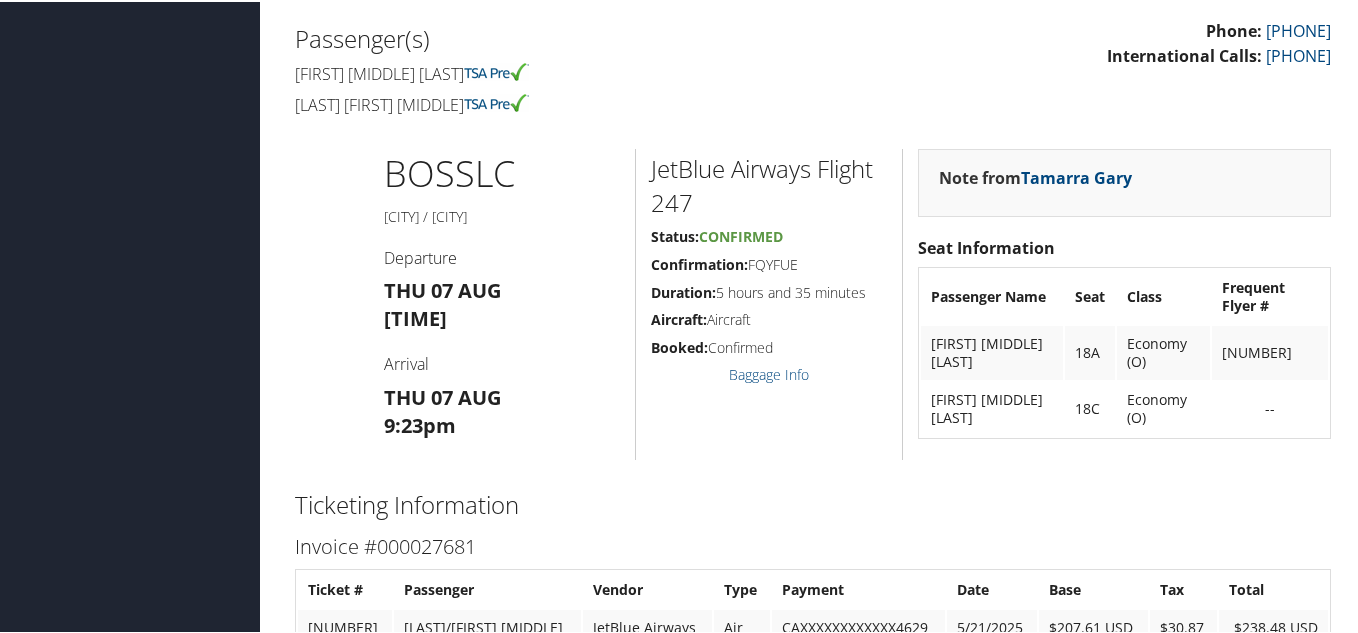 scroll, scrollTop: 600, scrollLeft: 0, axis: vertical 